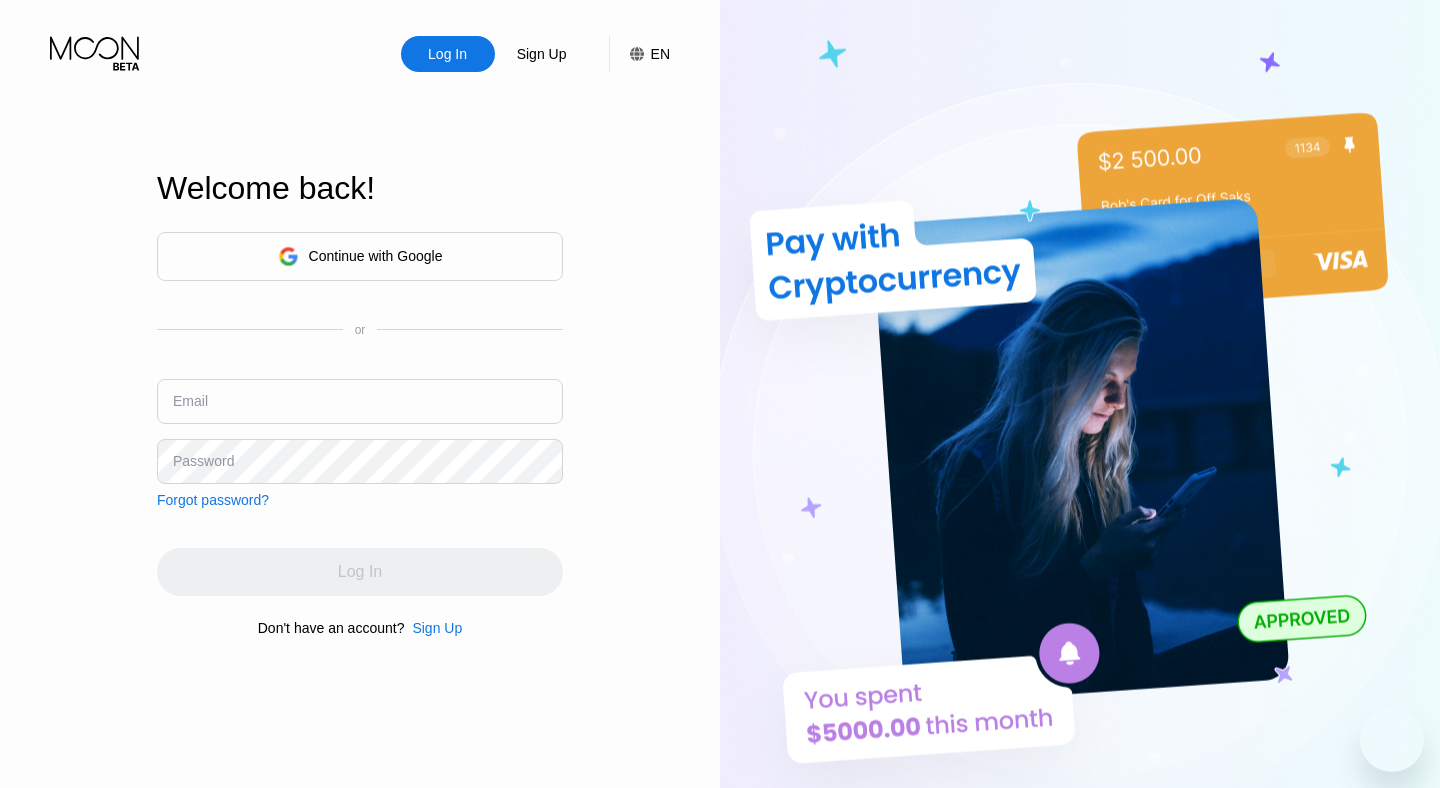 scroll, scrollTop: 0, scrollLeft: 0, axis: both 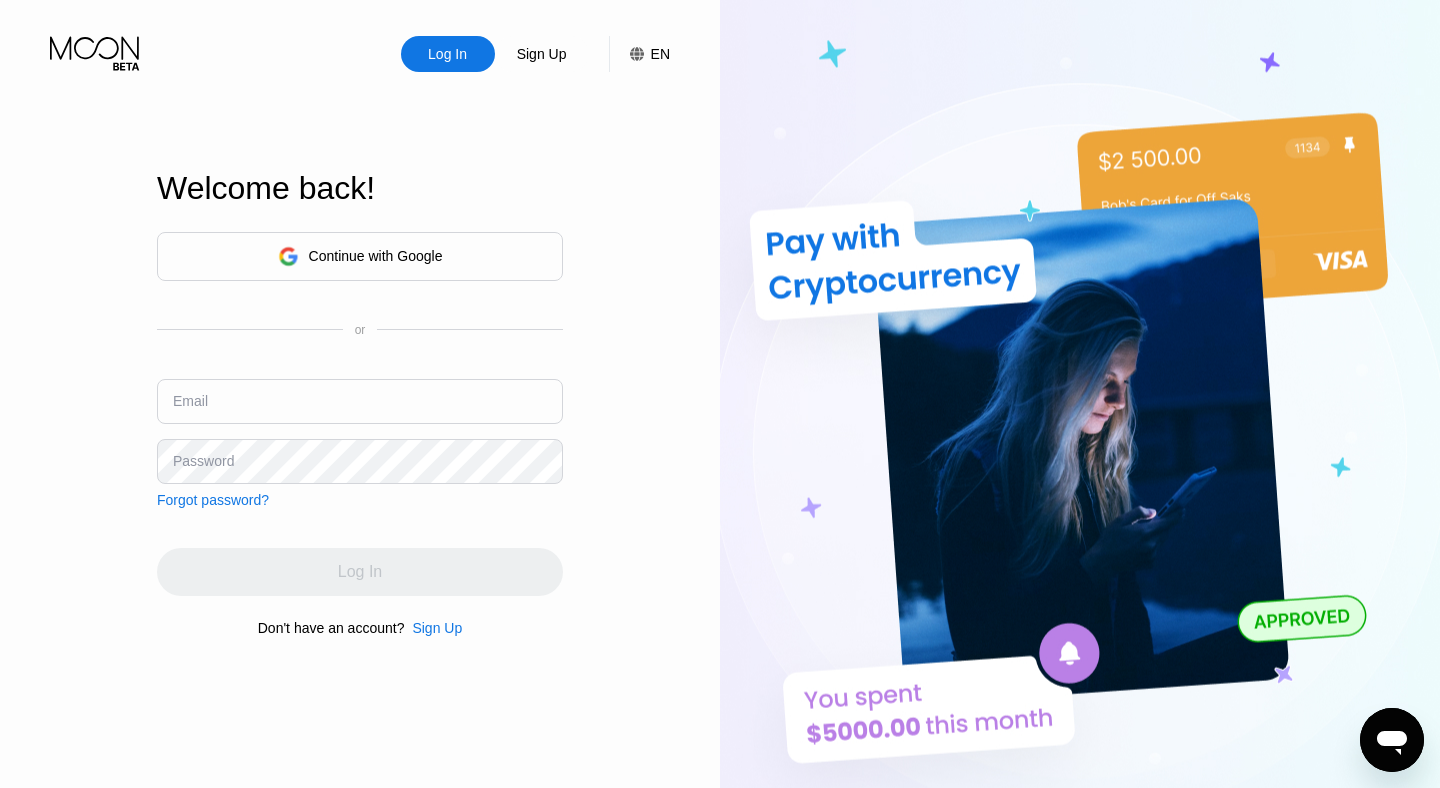 click at bounding box center [360, 401] 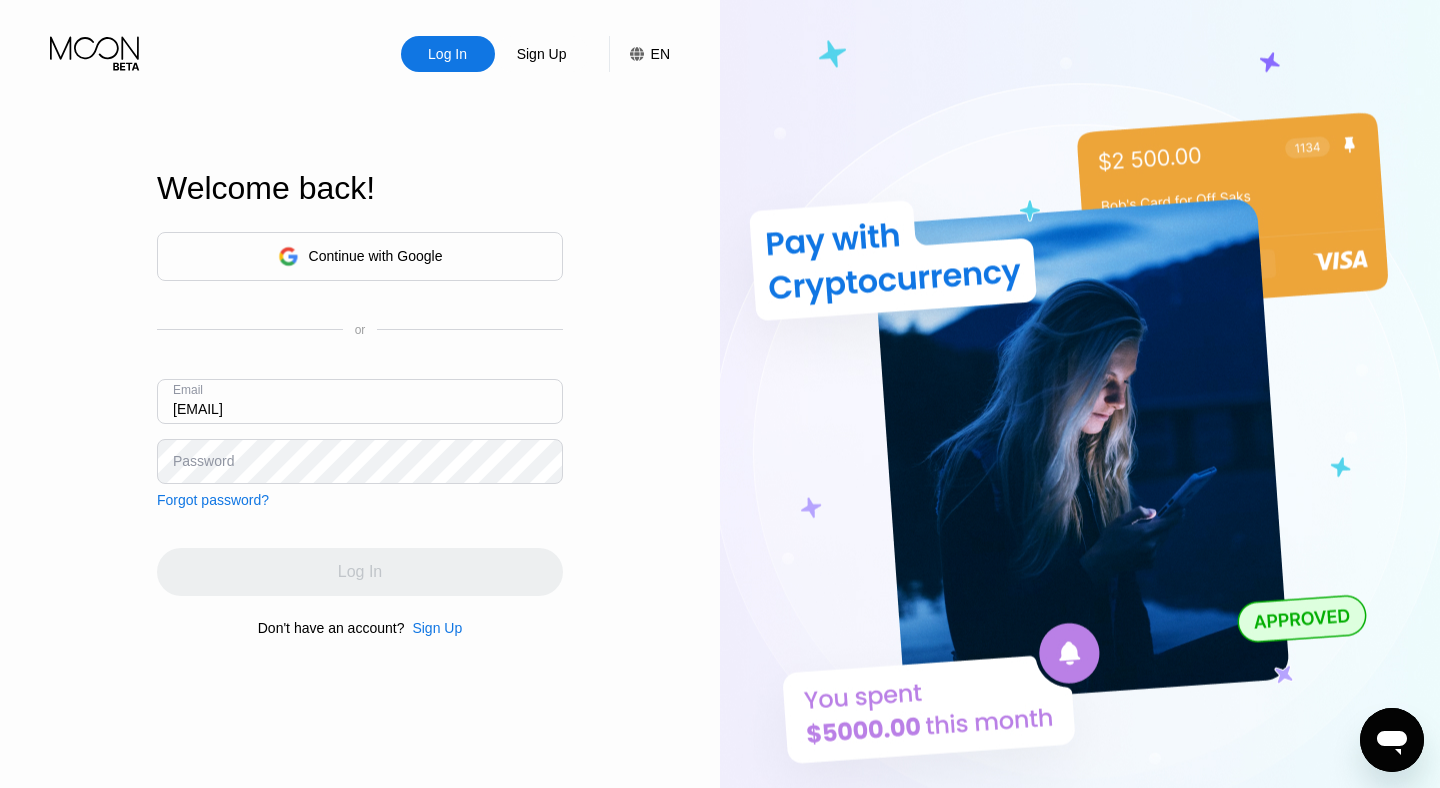 type on "[EMAIL]" 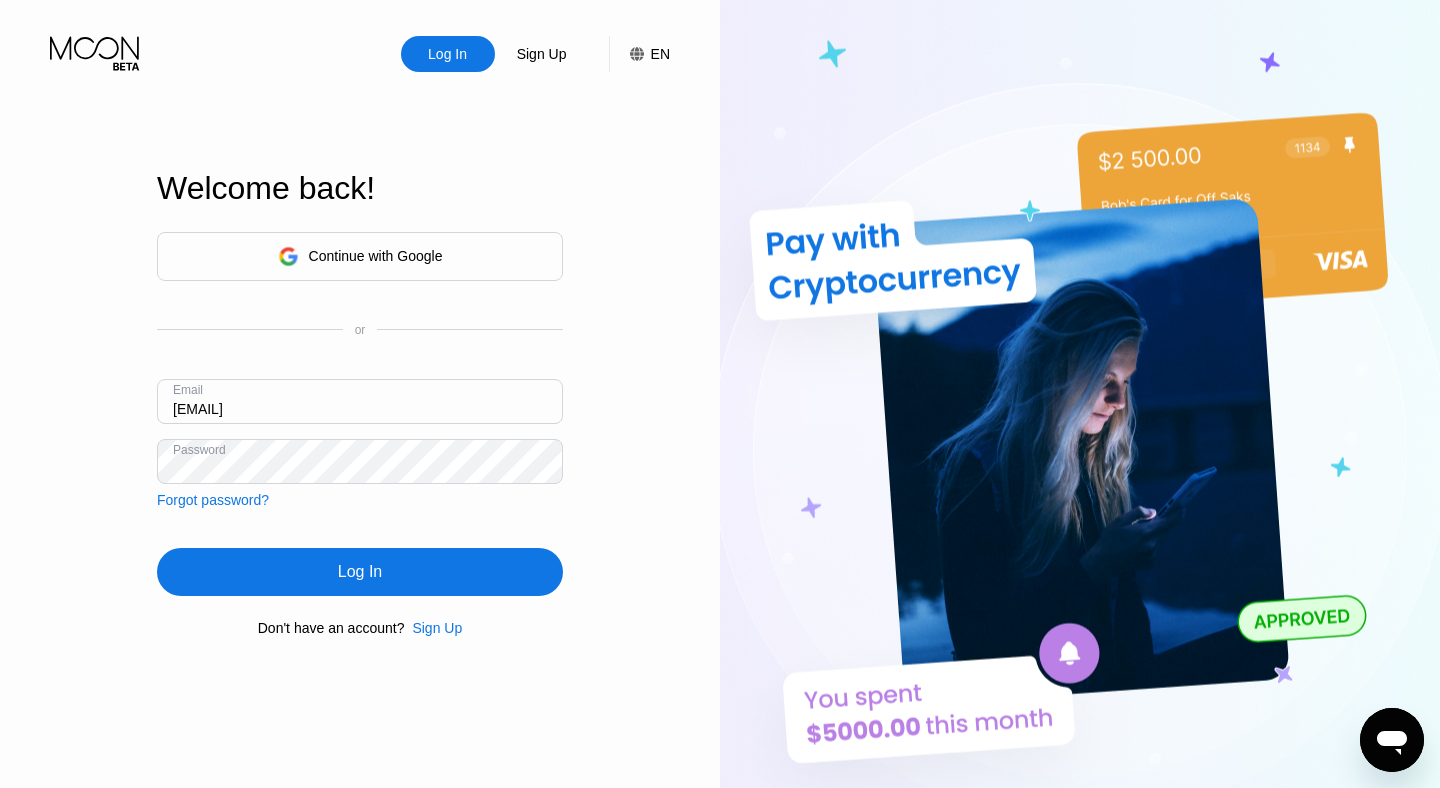 click on "Log In" at bounding box center (360, 572) 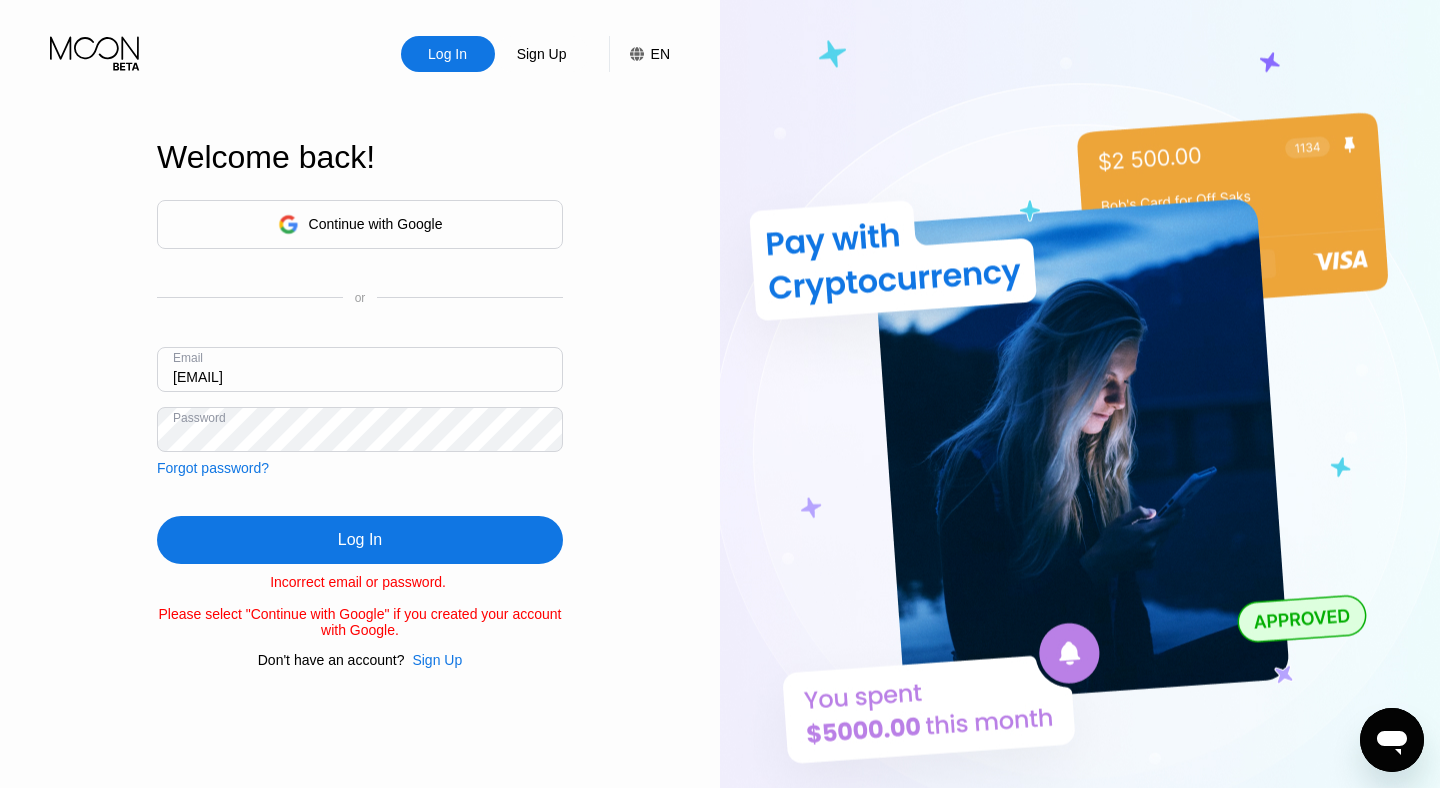 click on "stephen.norris0147@gmail.com" at bounding box center (360, 369) 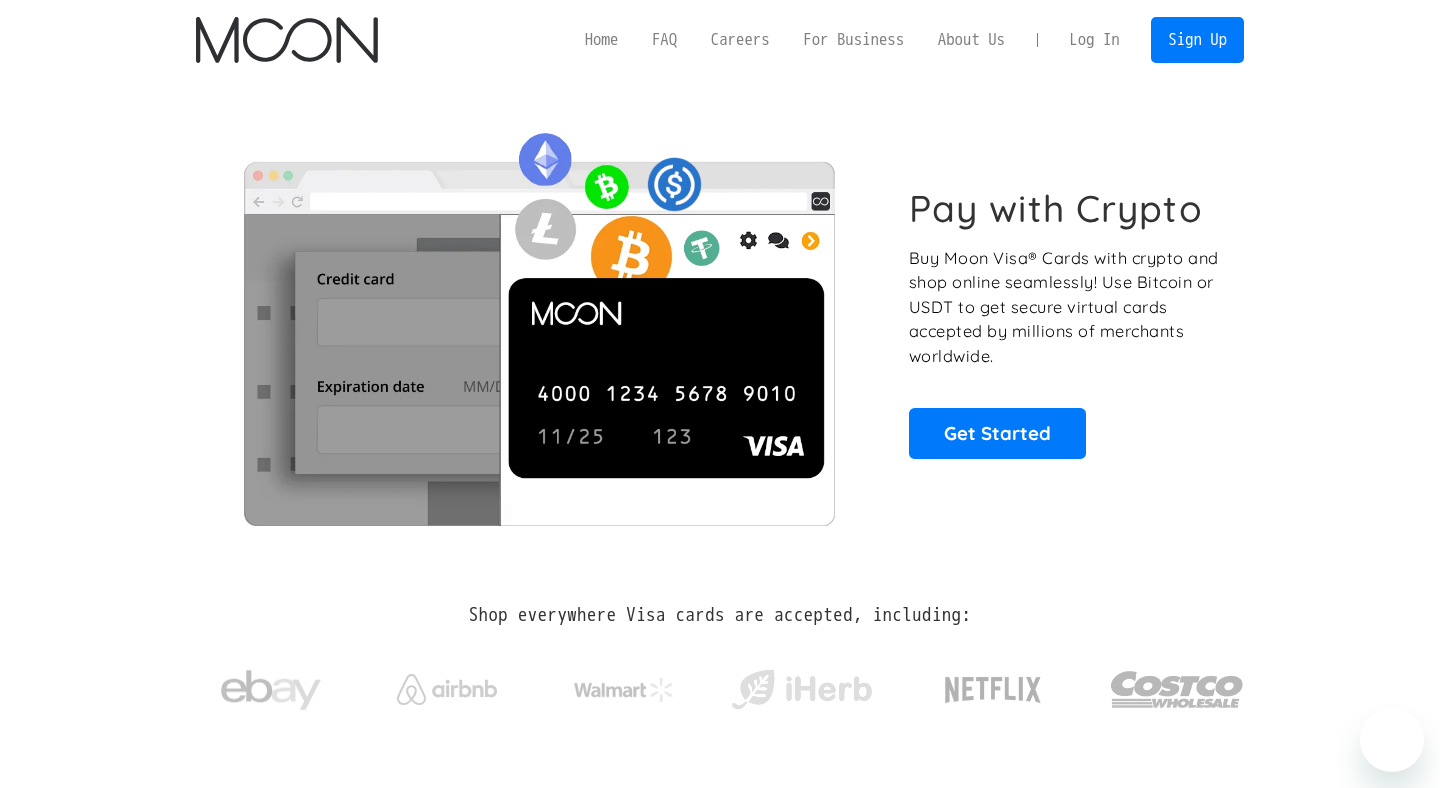 scroll, scrollTop: 0, scrollLeft: 0, axis: both 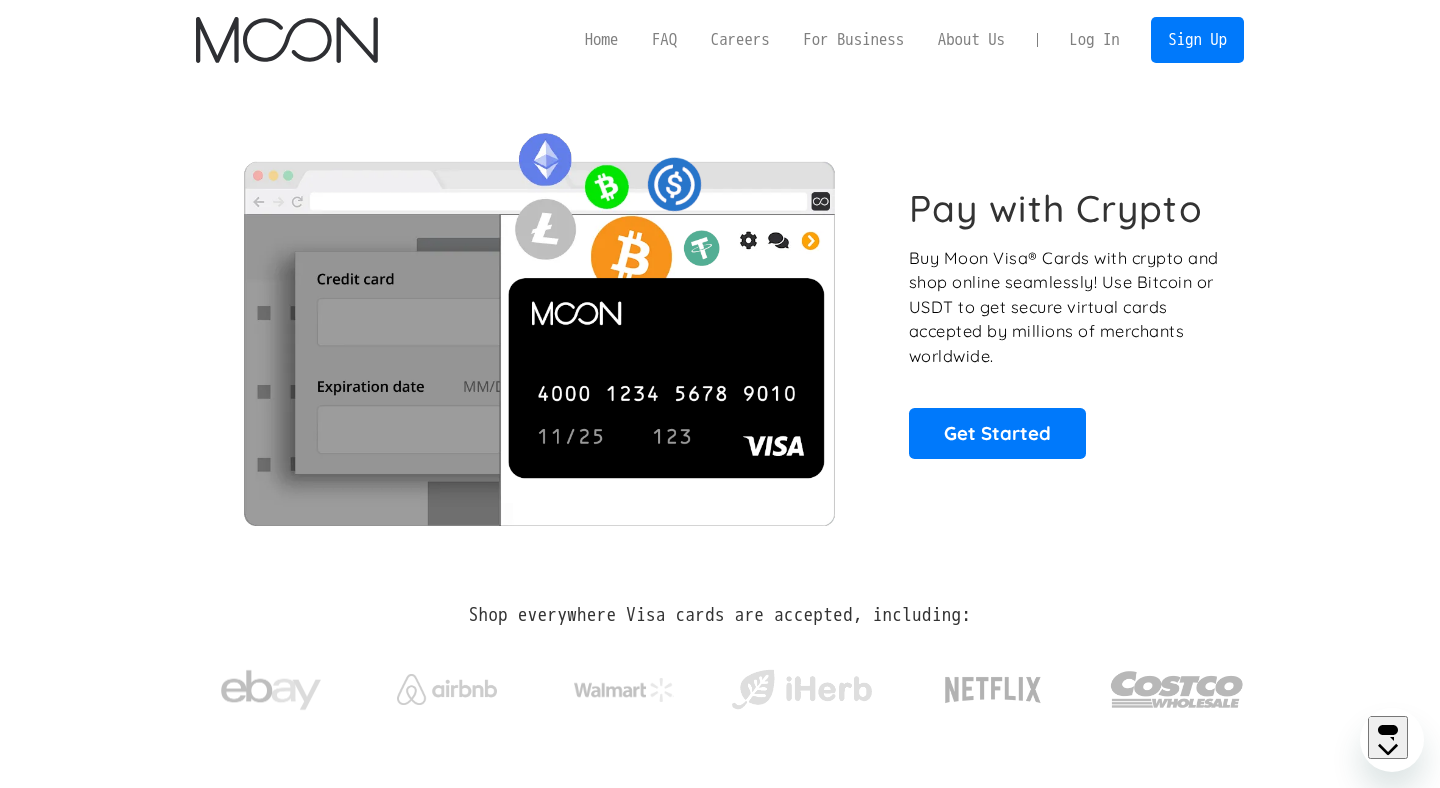 click on "Log In" at bounding box center [1094, 40] 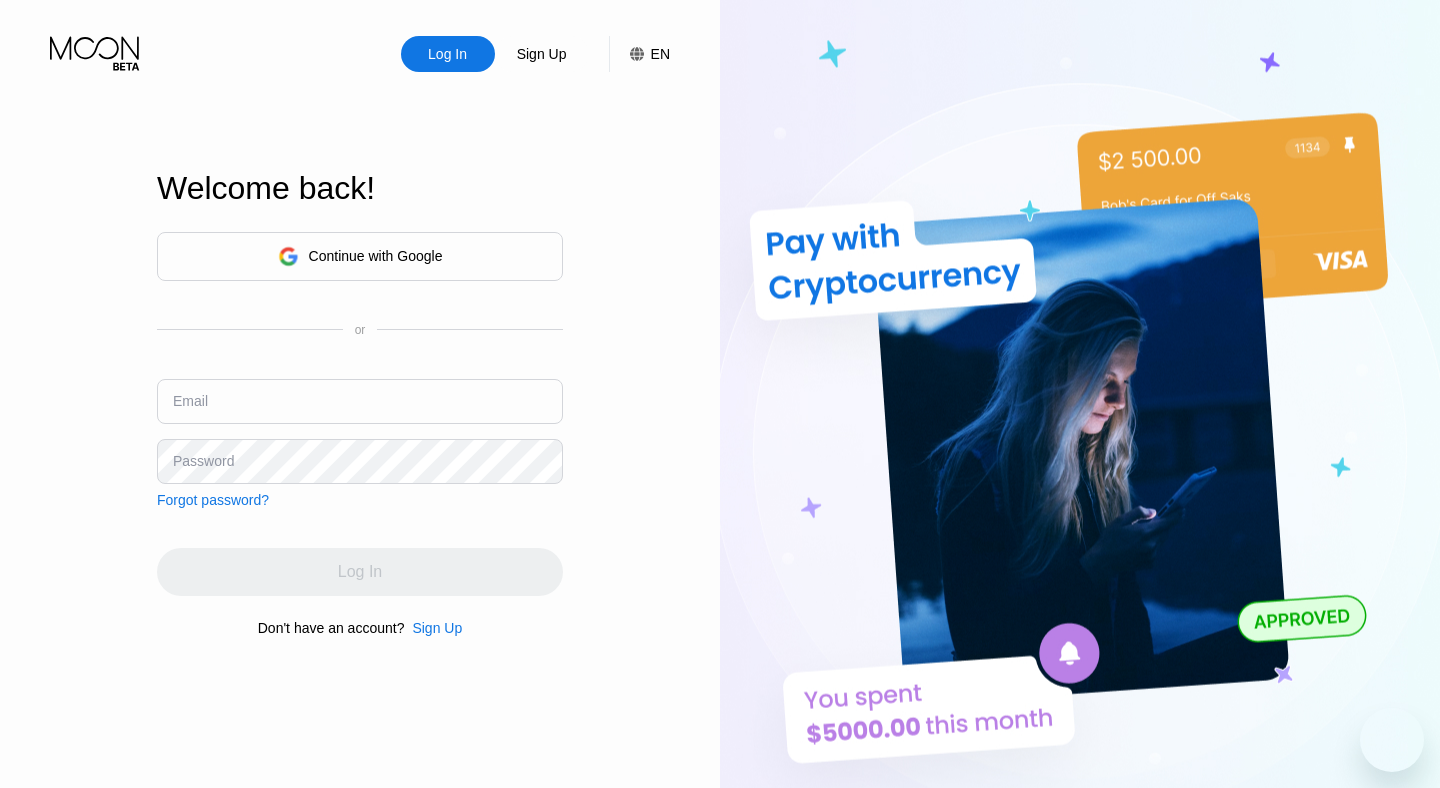 scroll, scrollTop: 0, scrollLeft: 0, axis: both 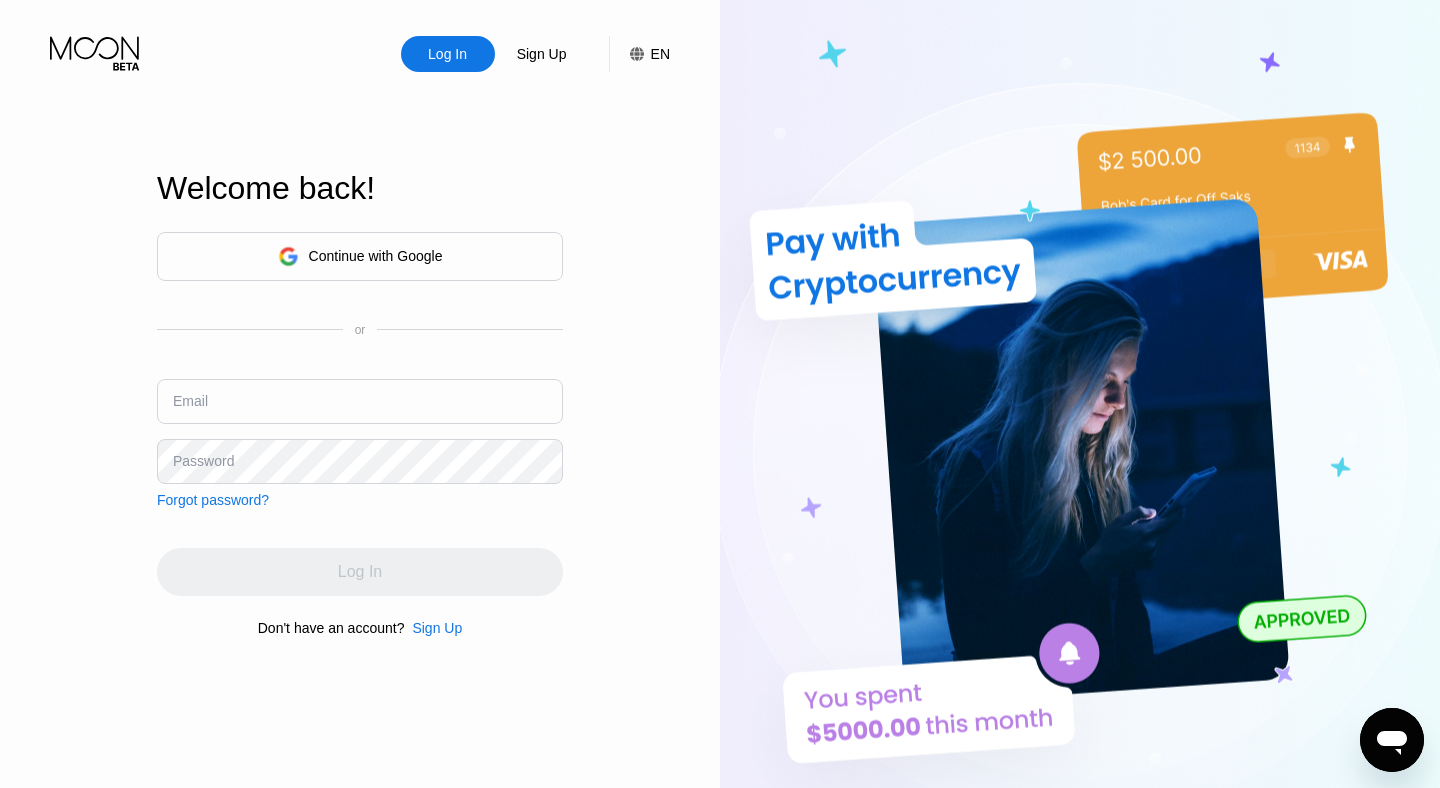 click at bounding box center (360, 401) 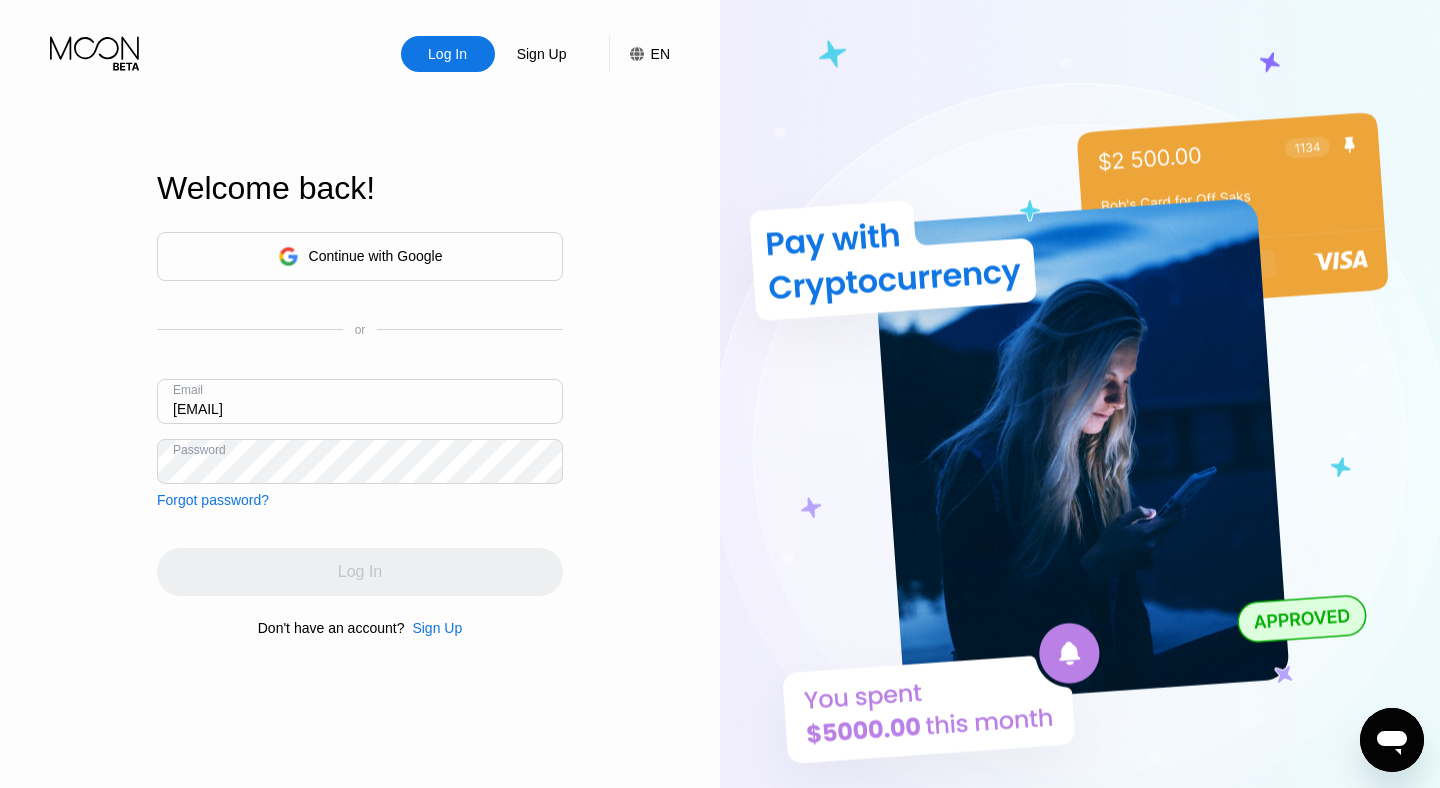 click on "[EMAIL]" at bounding box center (360, 401) 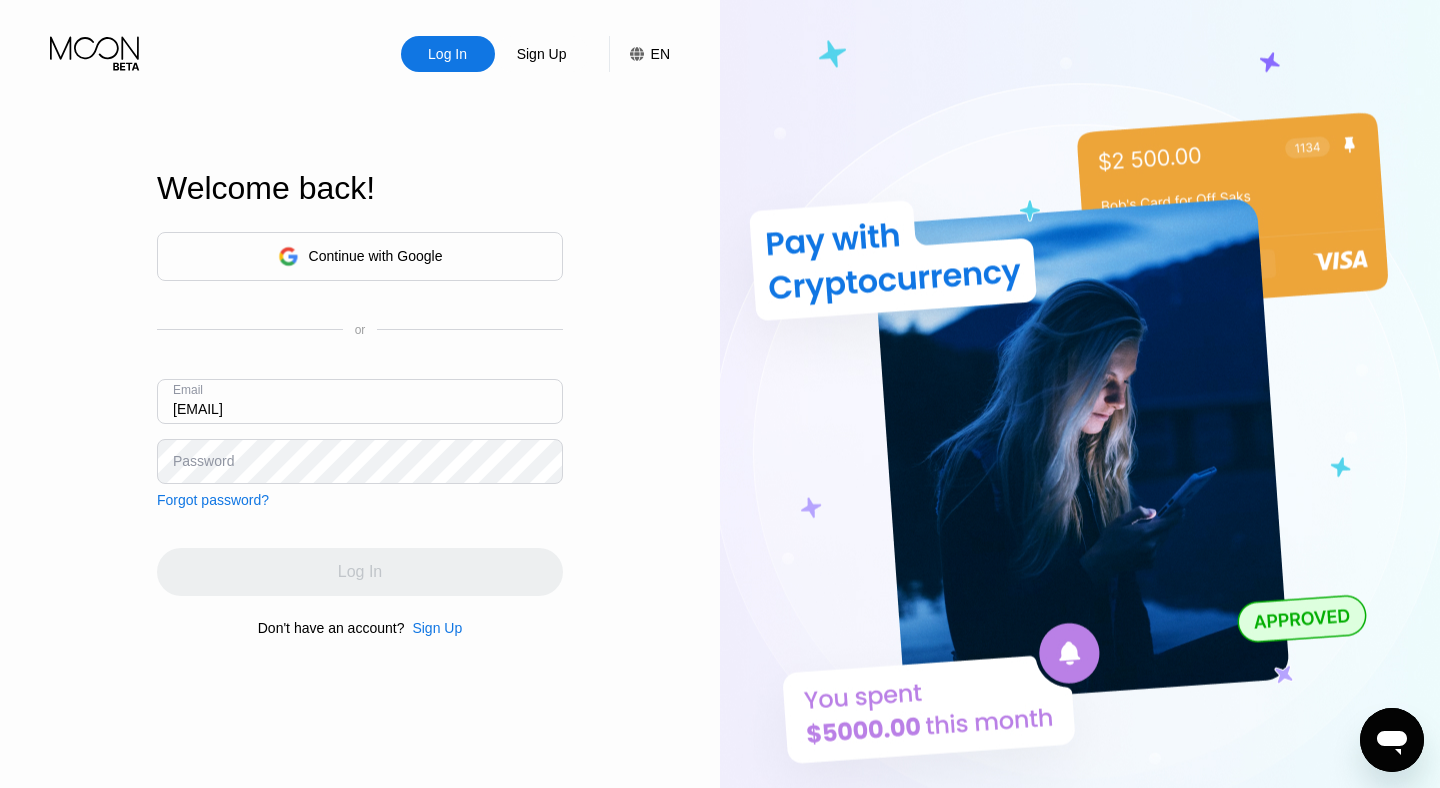 click on "[EMAIL]" at bounding box center (360, 401) 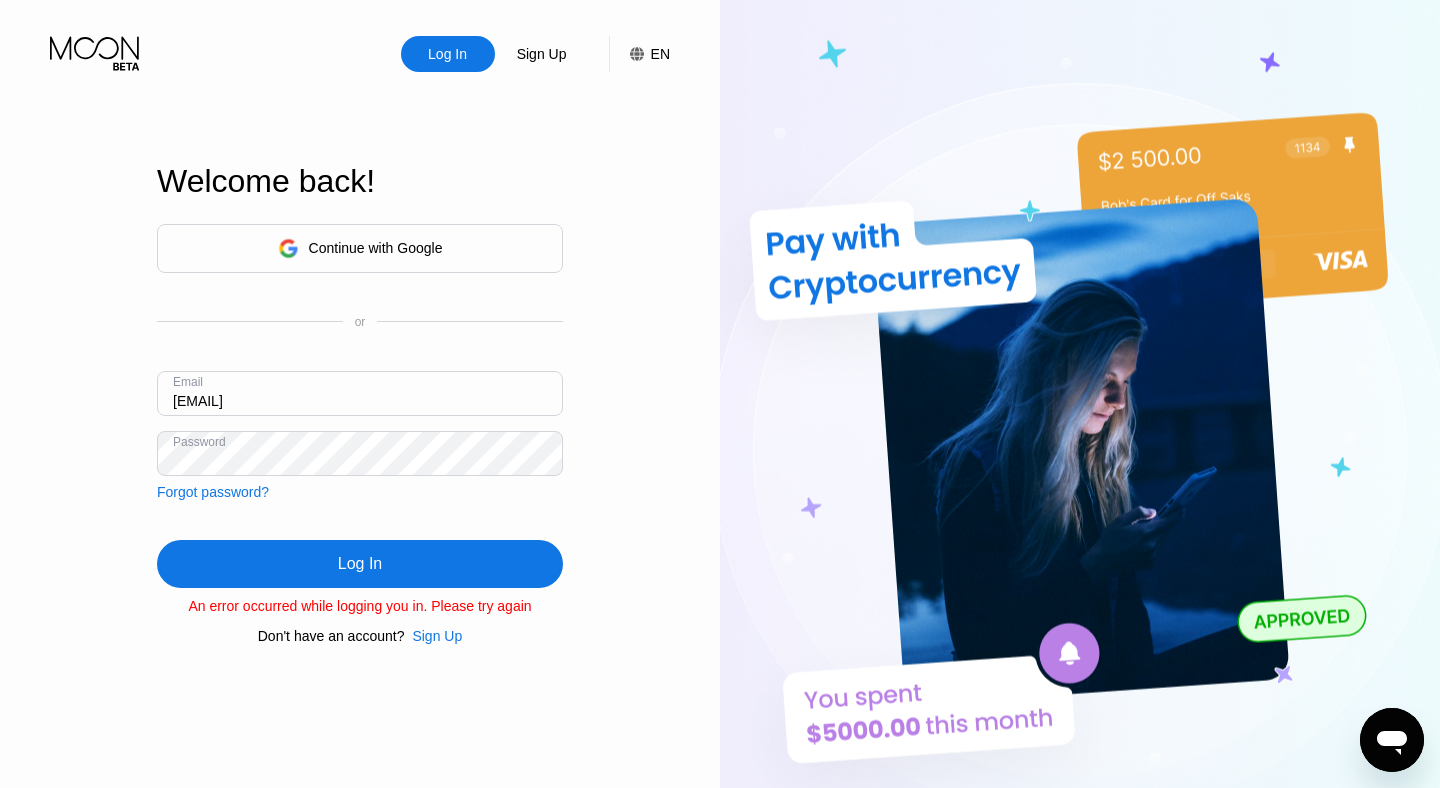 click on "Log In" at bounding box center (360, 564) 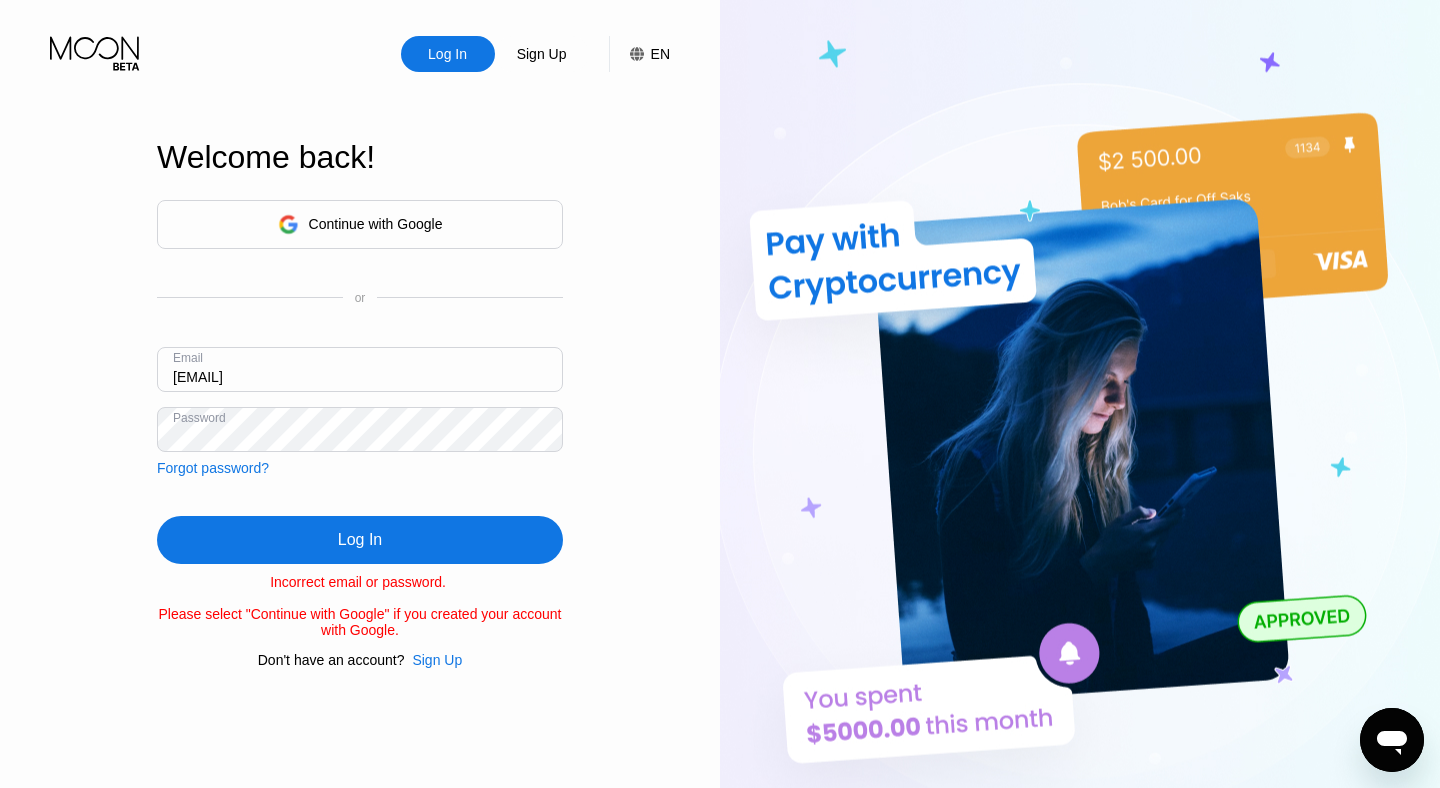 click on "Log In" at bounding box center [360, 540] 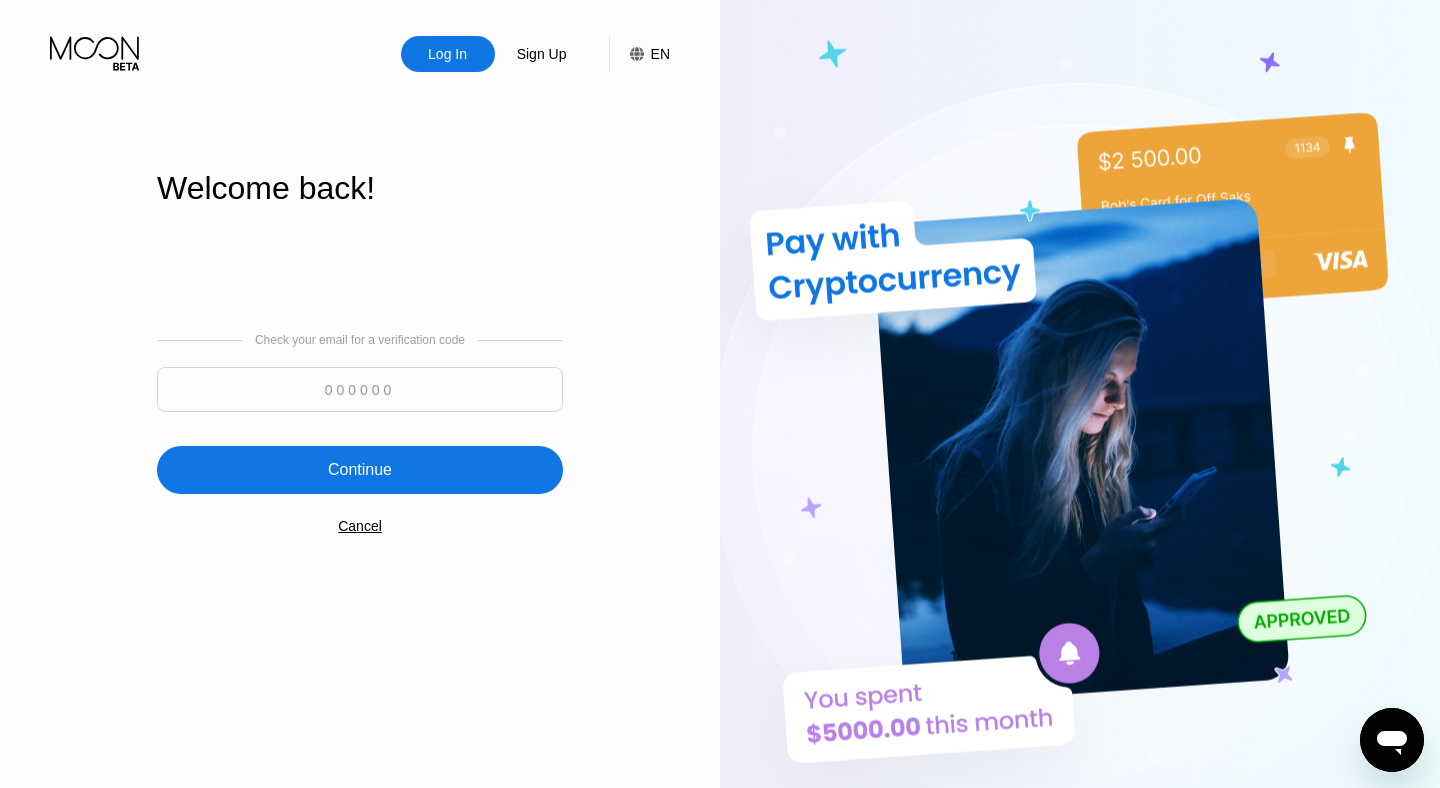 click at bounding box center [360, 389] 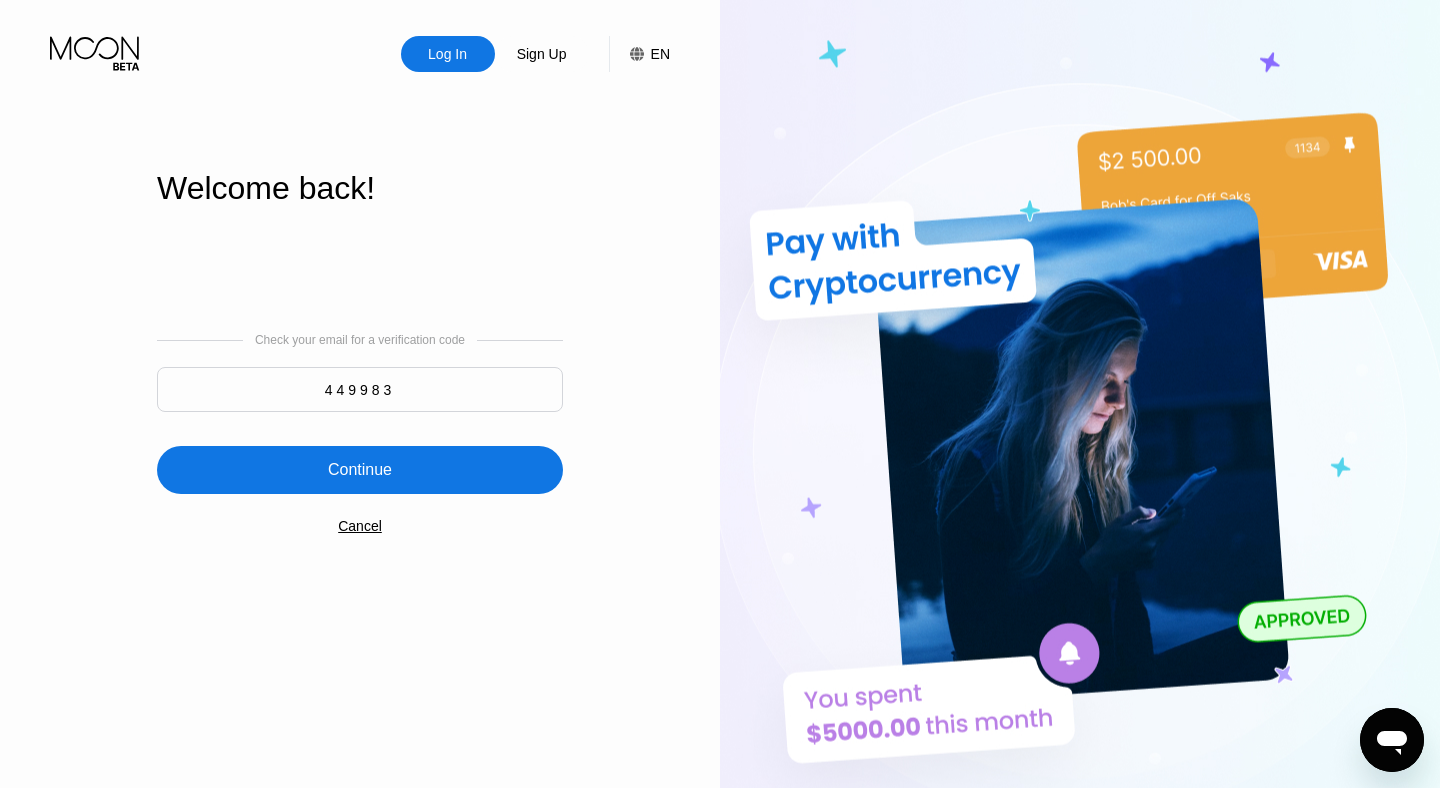 type on "449983" 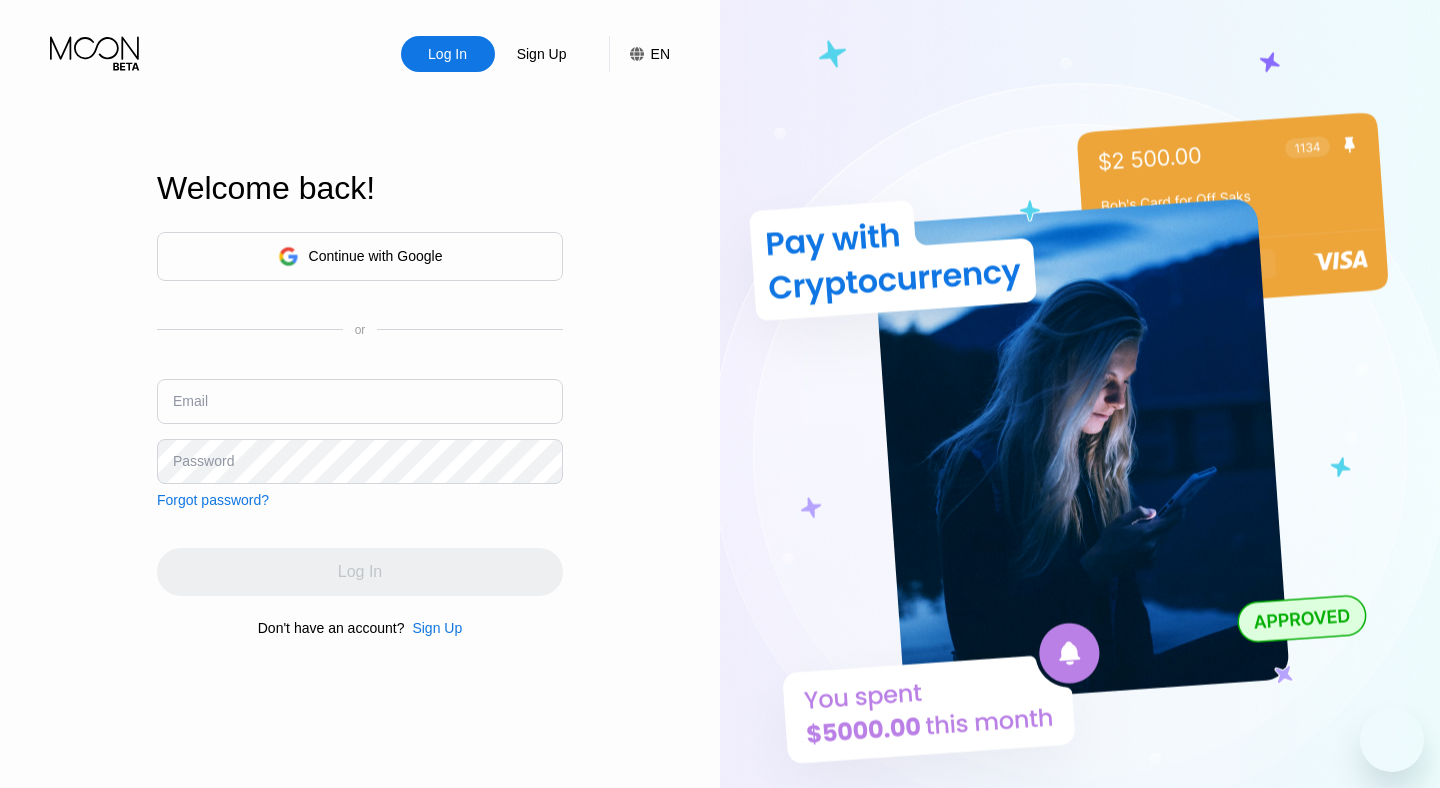 scroll, scrollTop: 0, scrollLeft: 0, axis: both 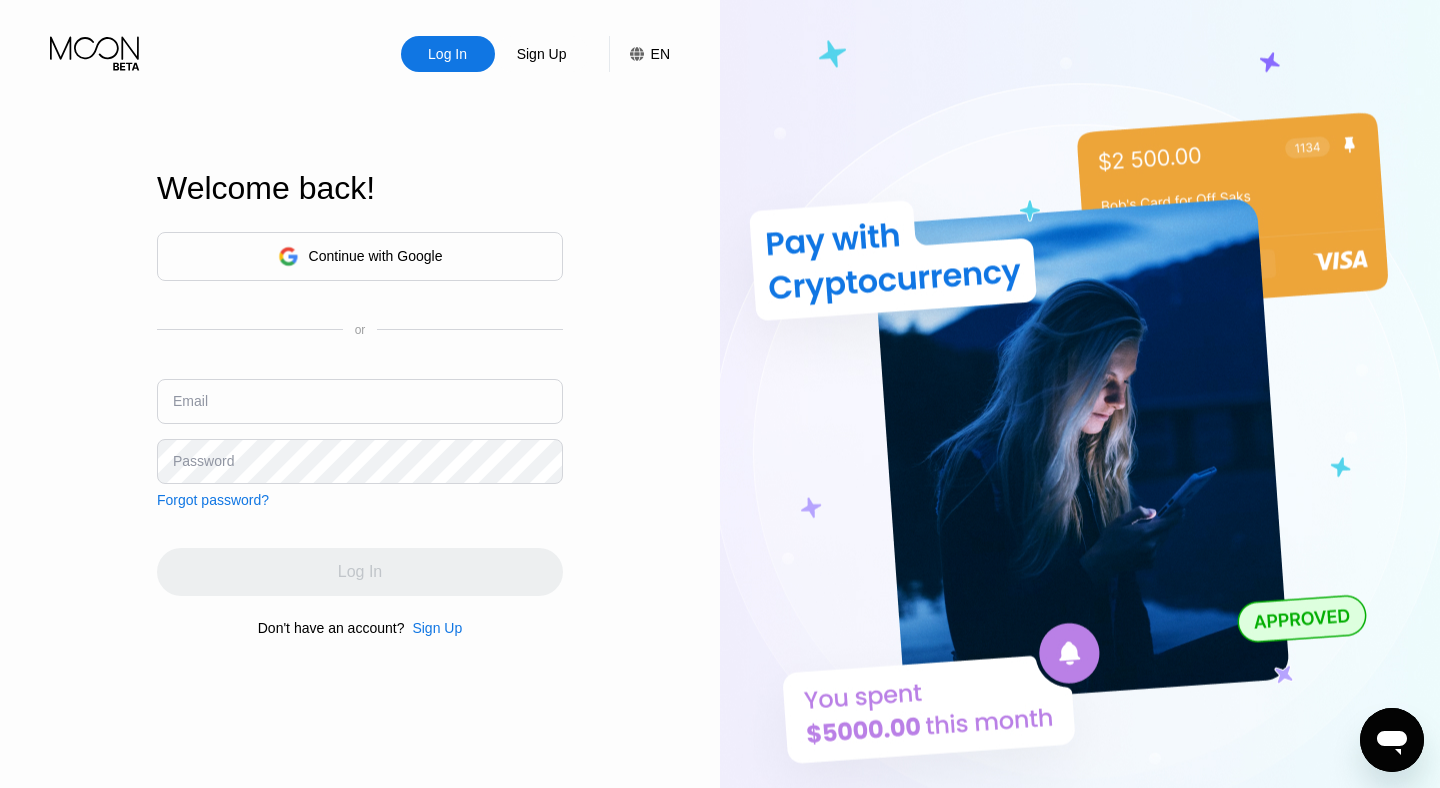 click at bounding box center [360, 401] 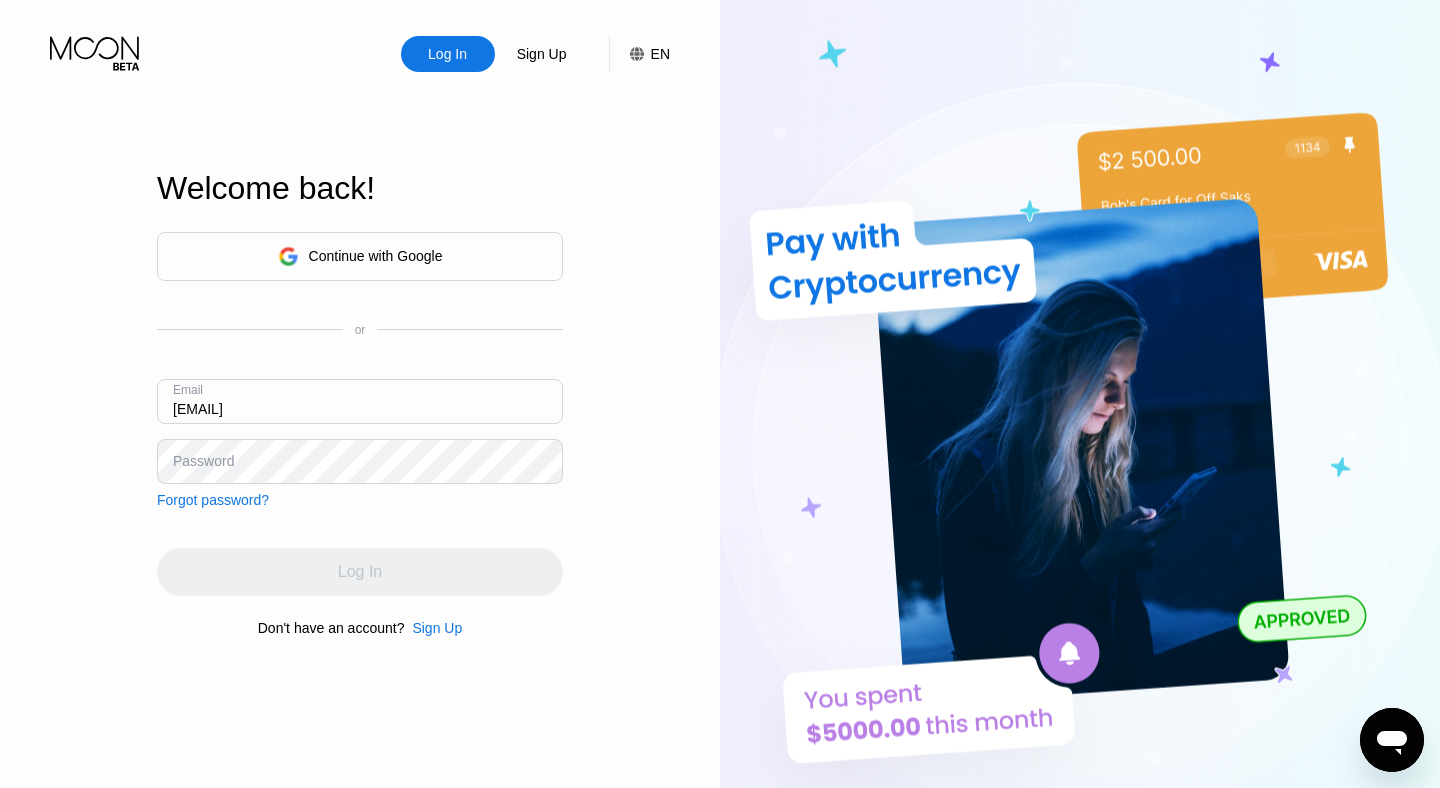 type on "thugashley9@gmail.com" 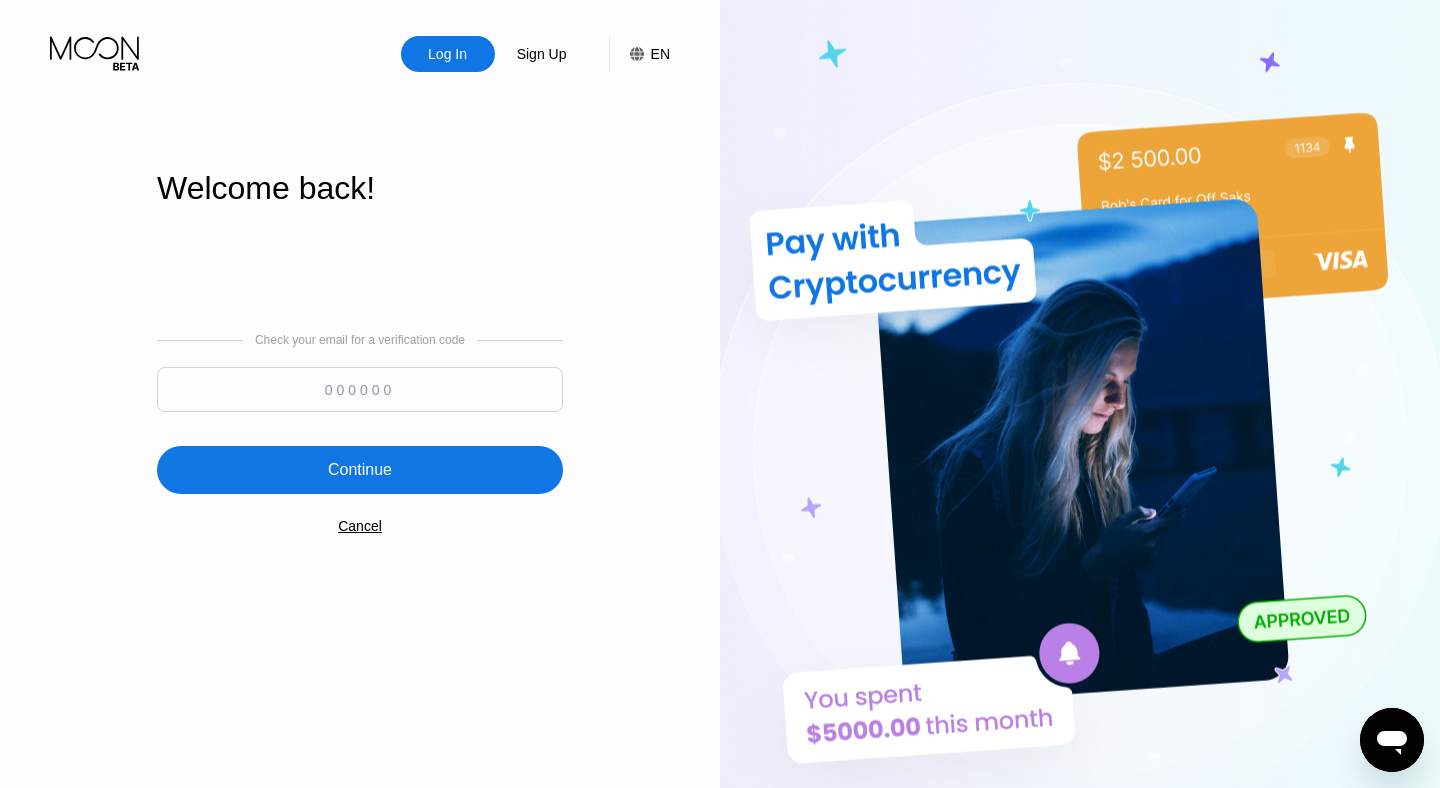 click at bounding box center (360, 389) 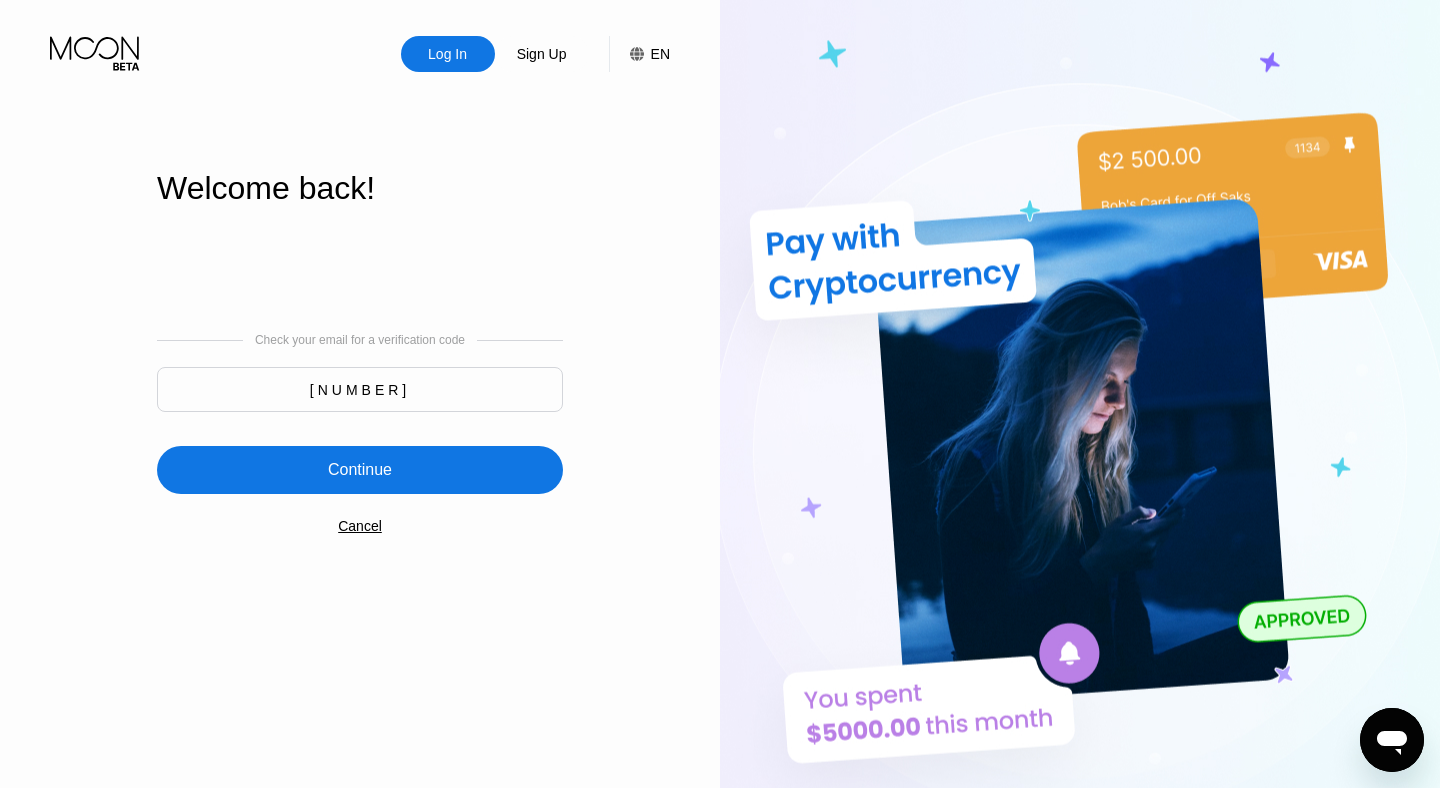 type on "546721" 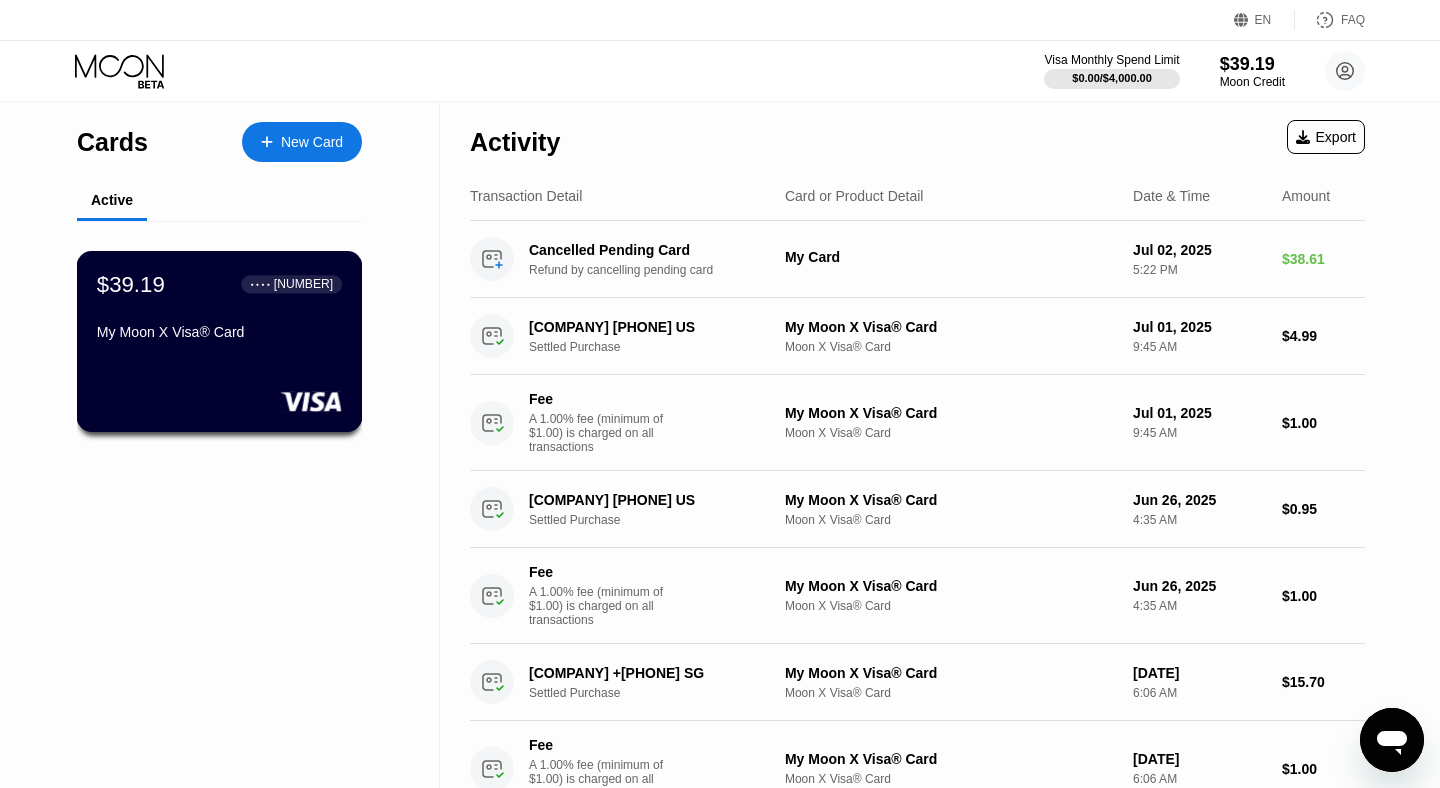 click on "My Moon X Visa® Card" at bounding box center [219, 332] 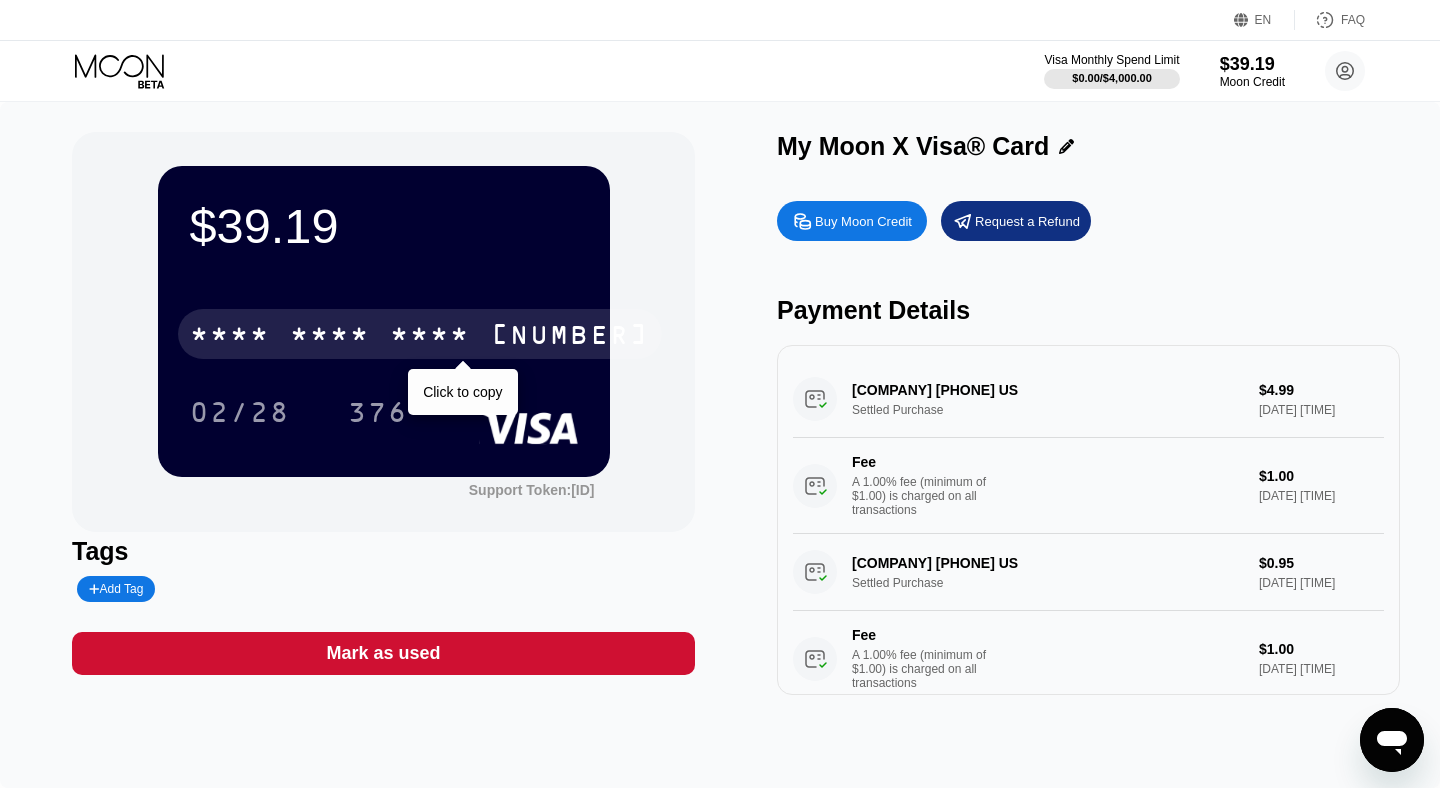 click on "* * * *" at bounding box center (330, 337) 